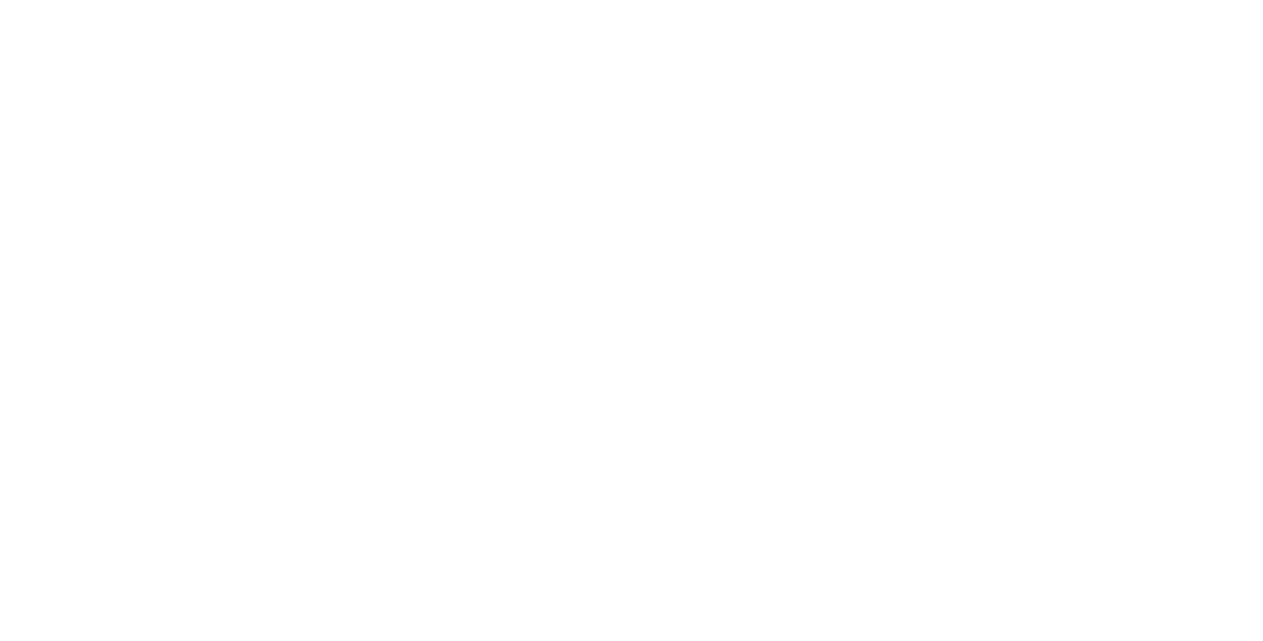 scroll, scrollTop: 0, scrollLeft: 0, axis: both 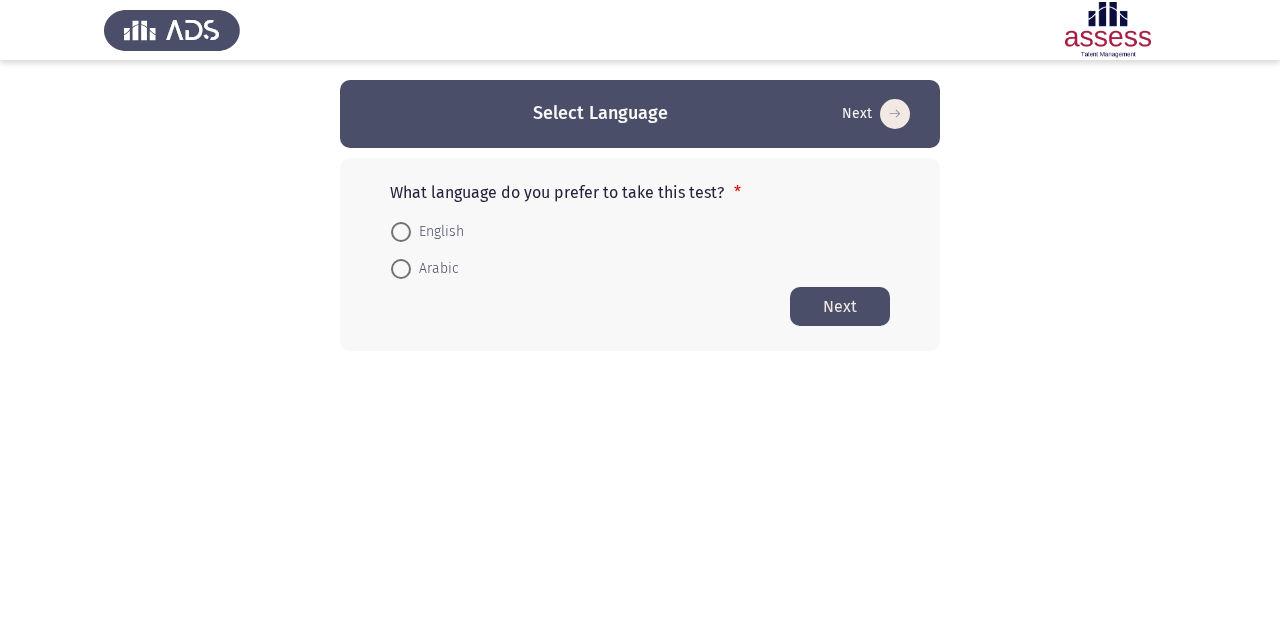 click on "Arabic" at bounding box center [435, 269] 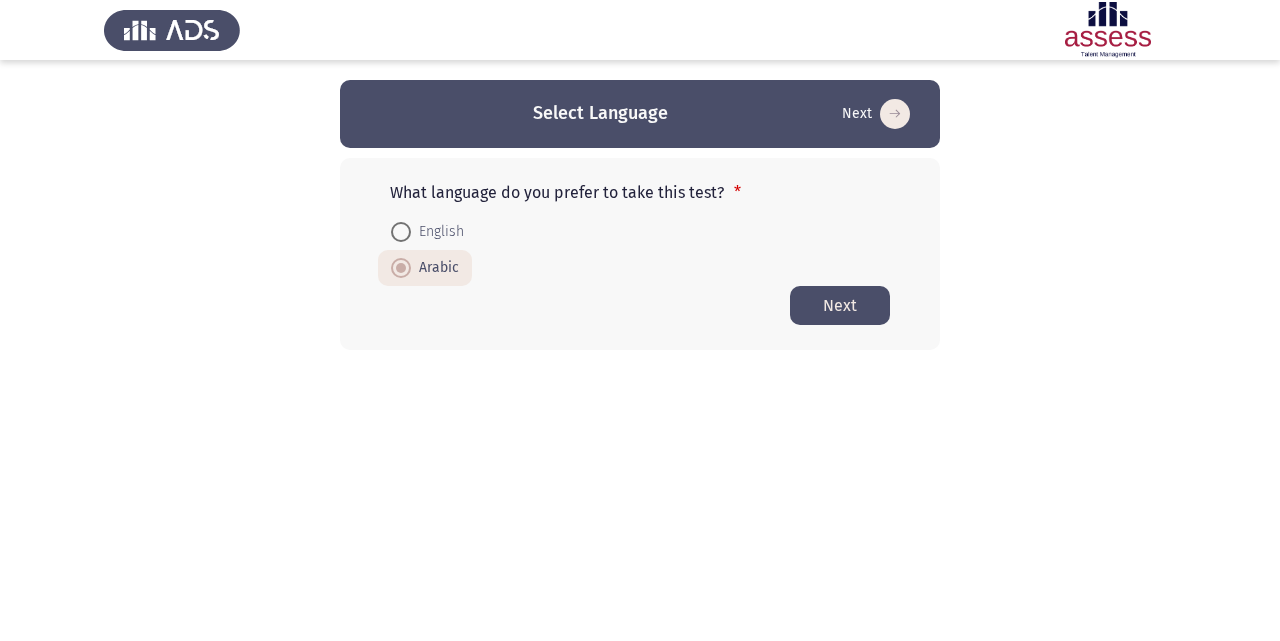 click on "Next" 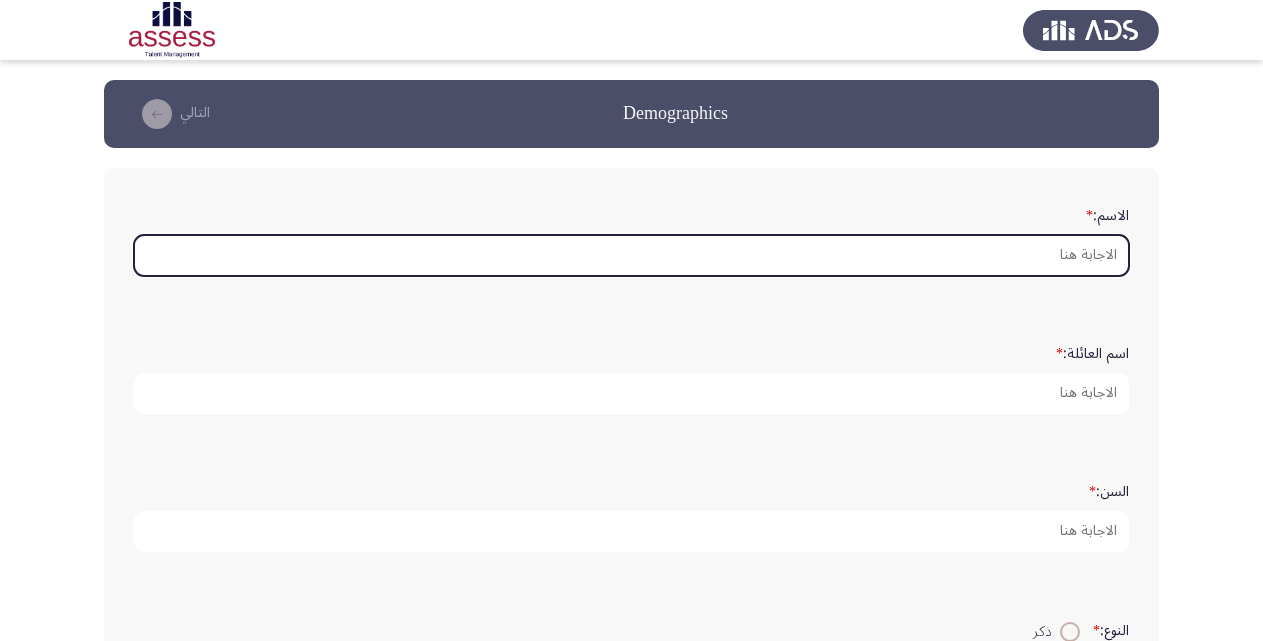 click on "الاسم:   *" at bounding box center [631, 255] 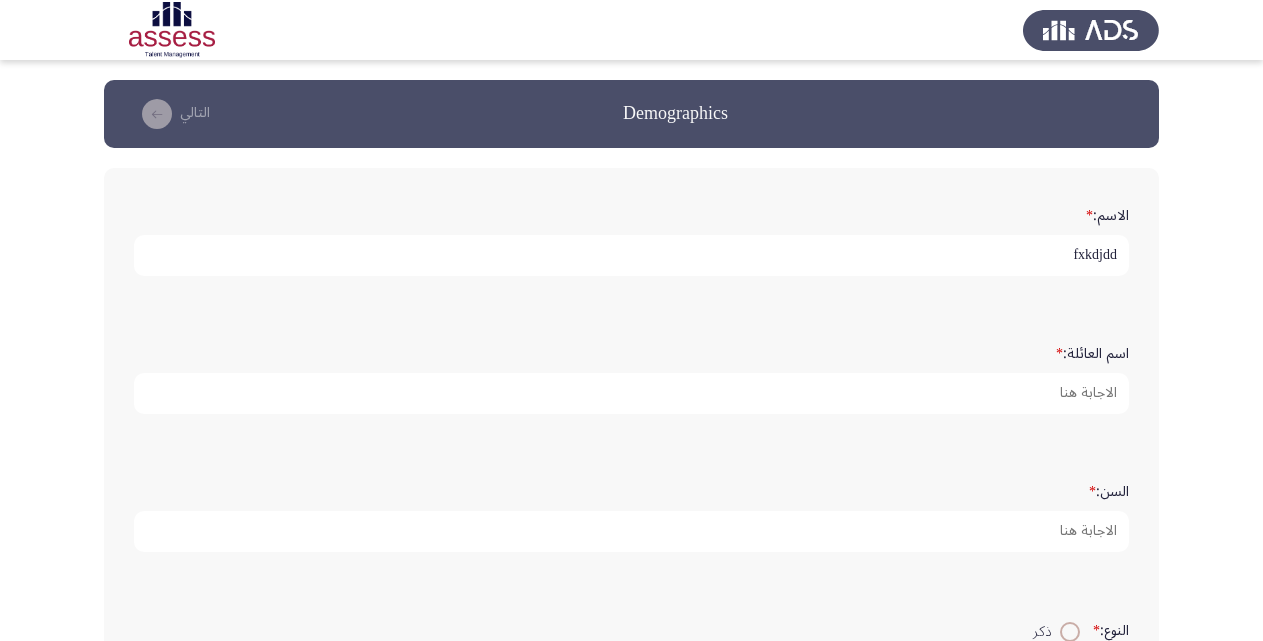 type on "fxkdjdd" 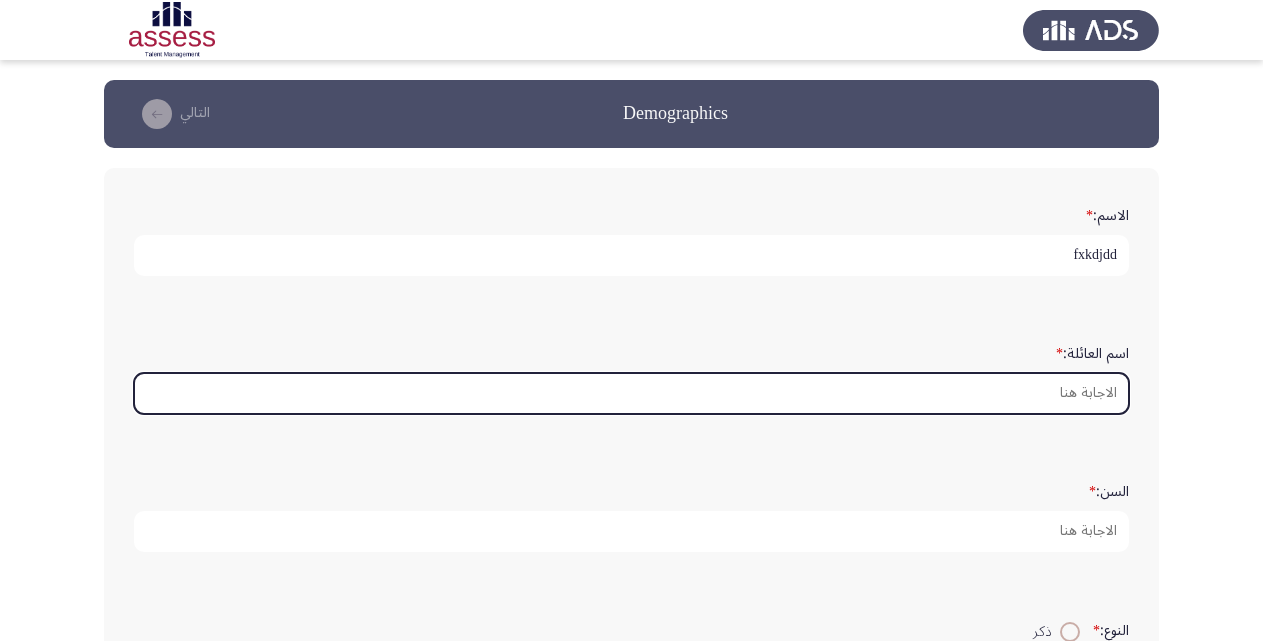 click on "اسم العائلة:   *" at bounding box center (631, 393) 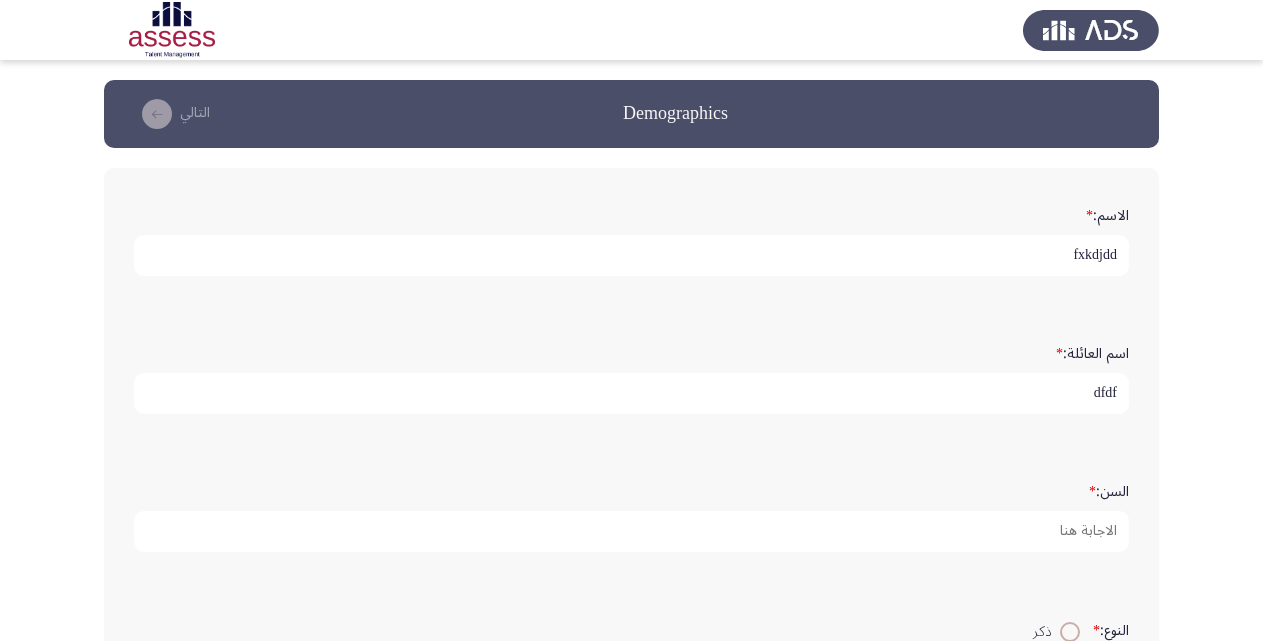 type on "dfdf" 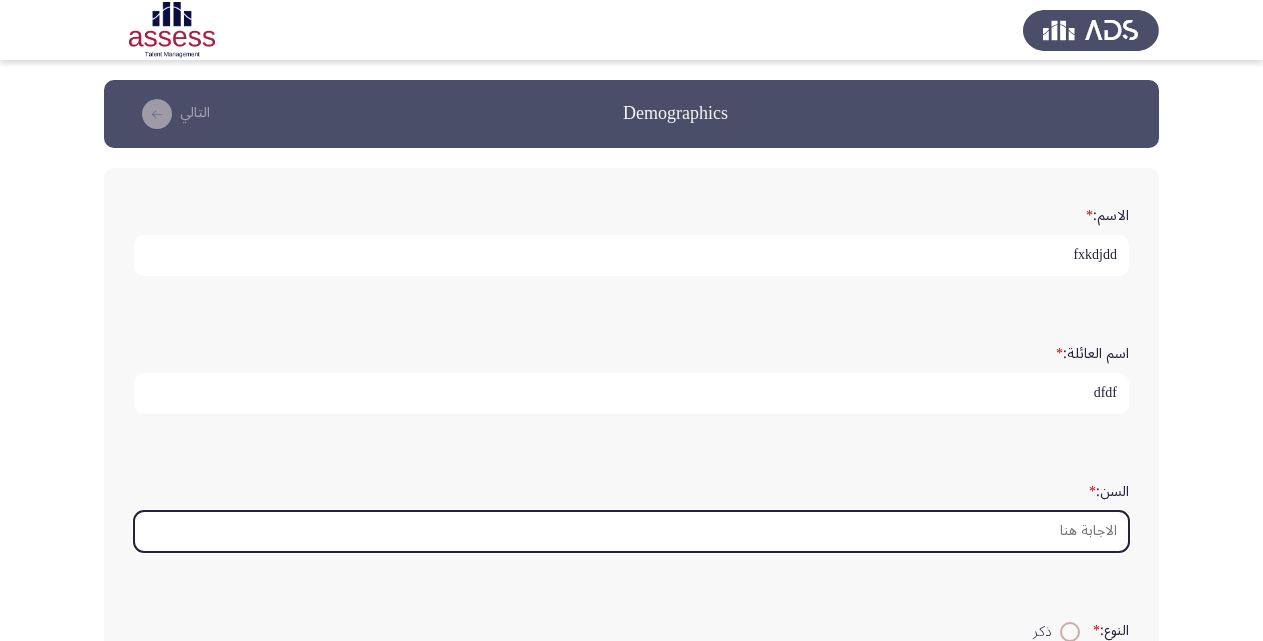 click on "السن:   *" at bounding box center [631, 531] 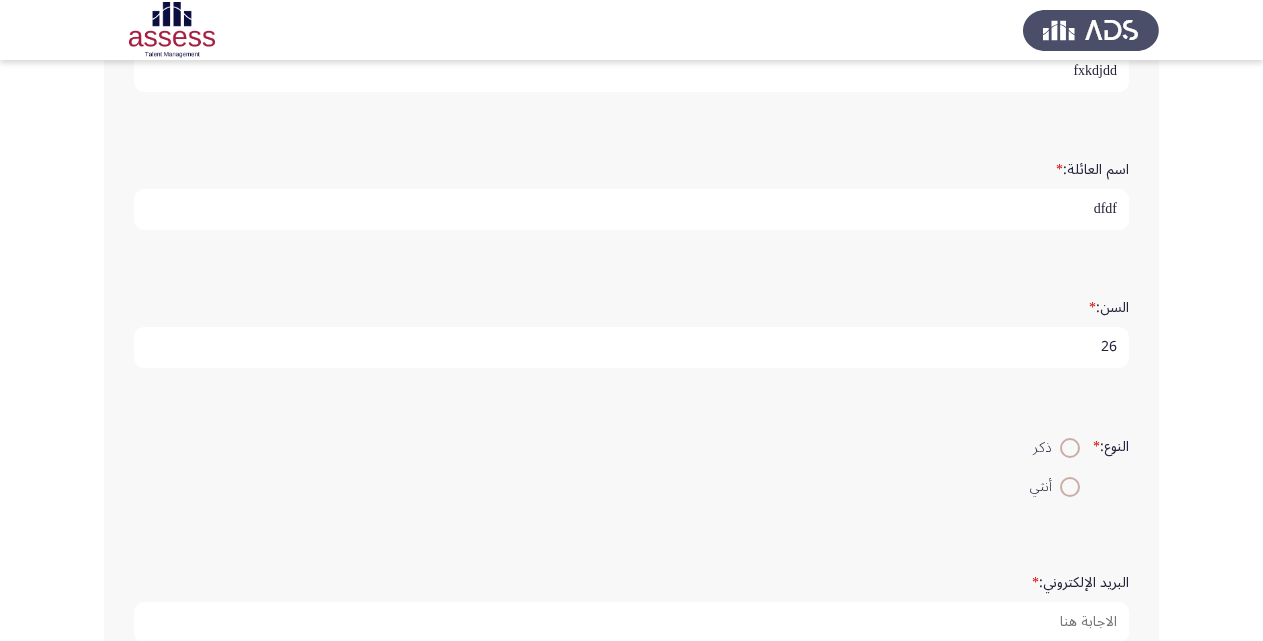 scroll, scrollTop: 271, scrollLeft: 0, axis: vertical 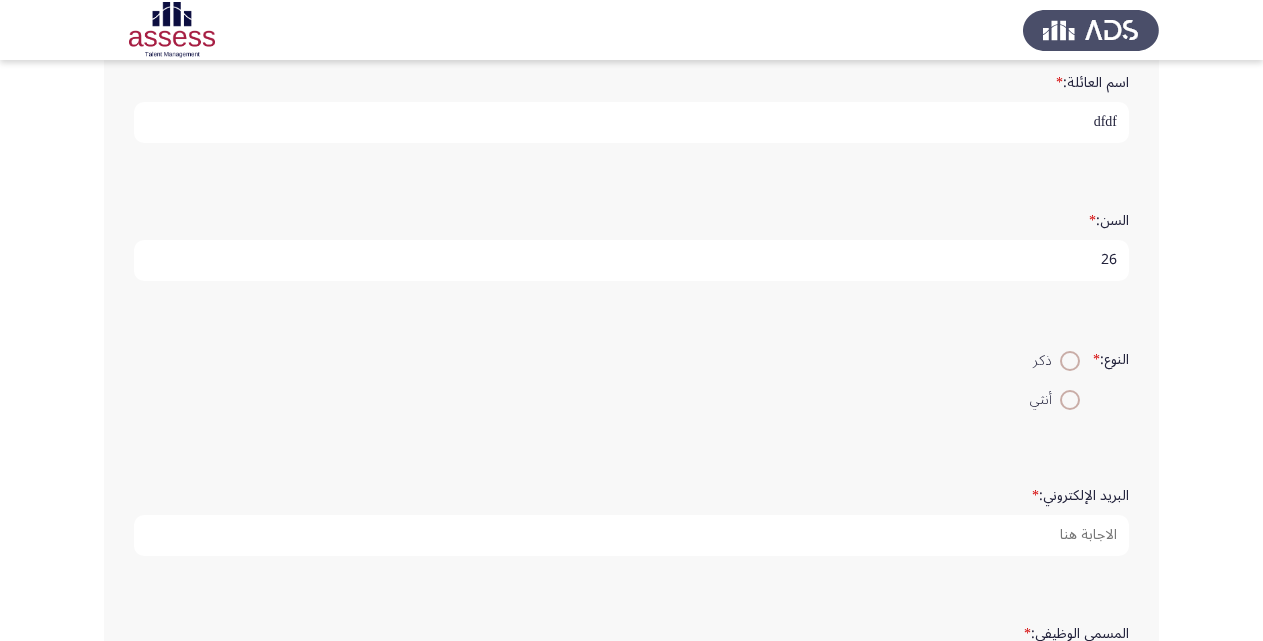 type on "26" 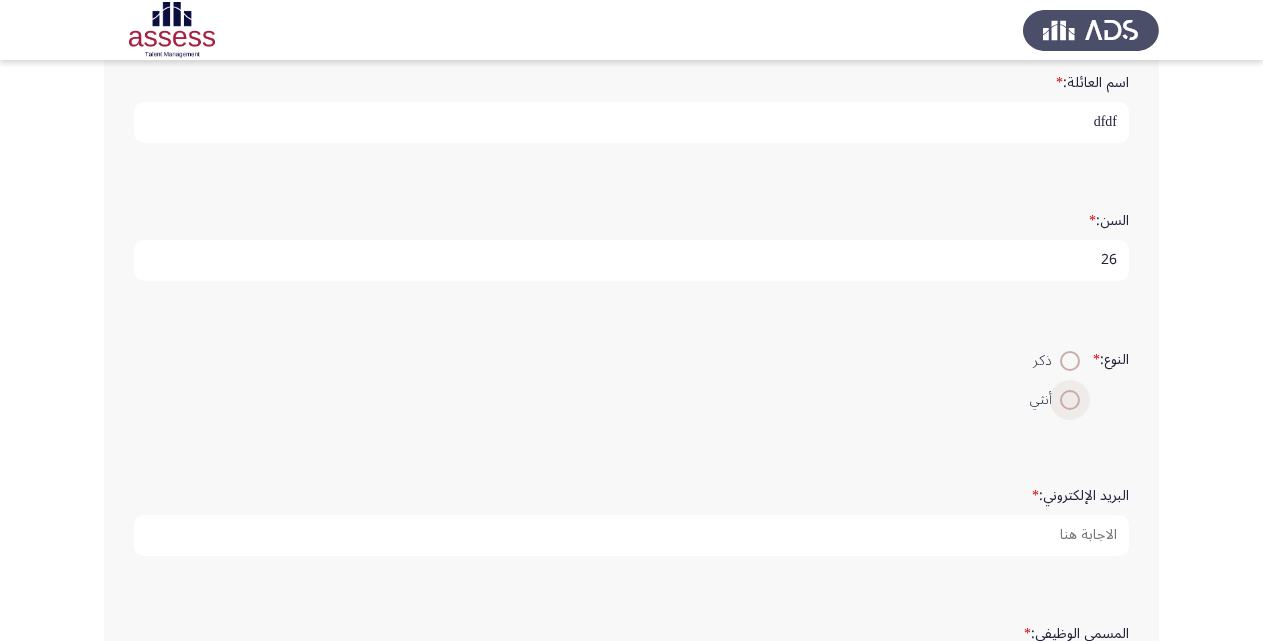 click at bounding box center (1070, 400) 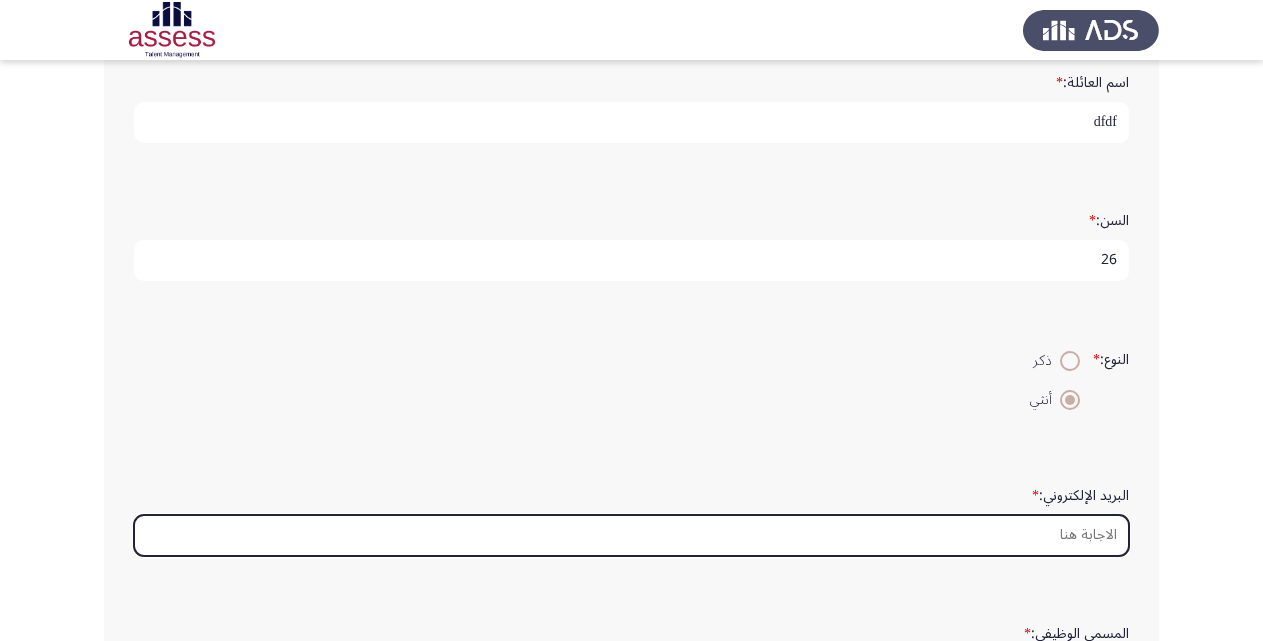 click on "البريد الإلكتروني:   *" at bounding box center (631, 535) 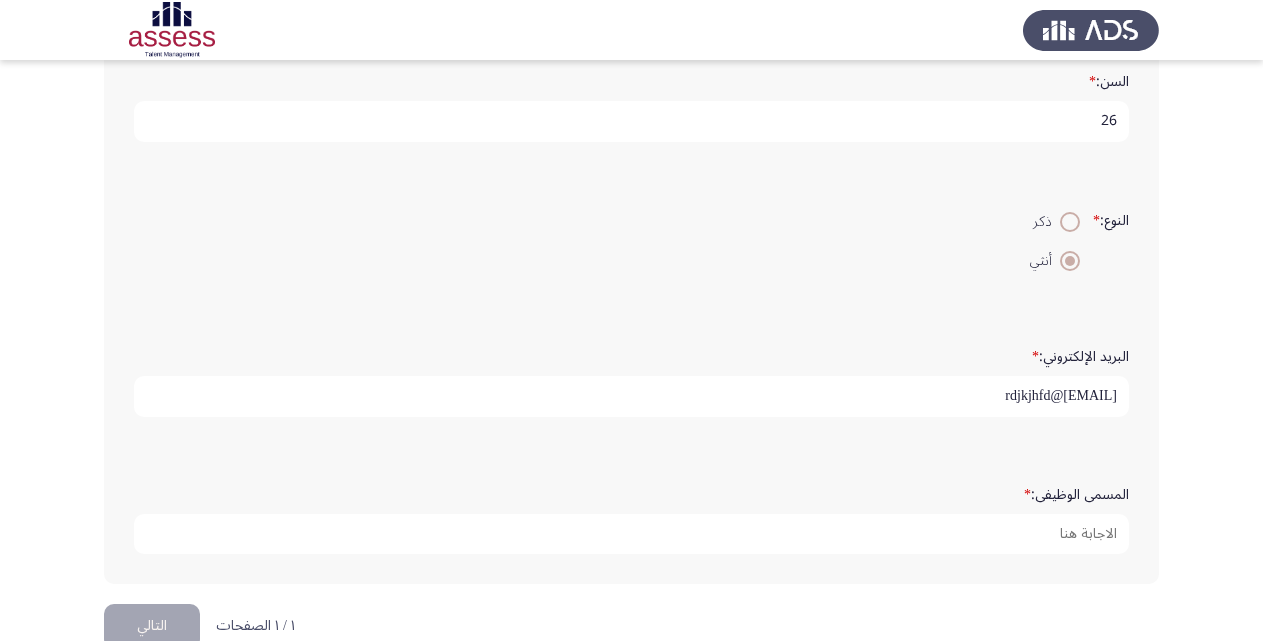 scroll, scrollTop: 453, scrollLeft: 0, axis: vertical 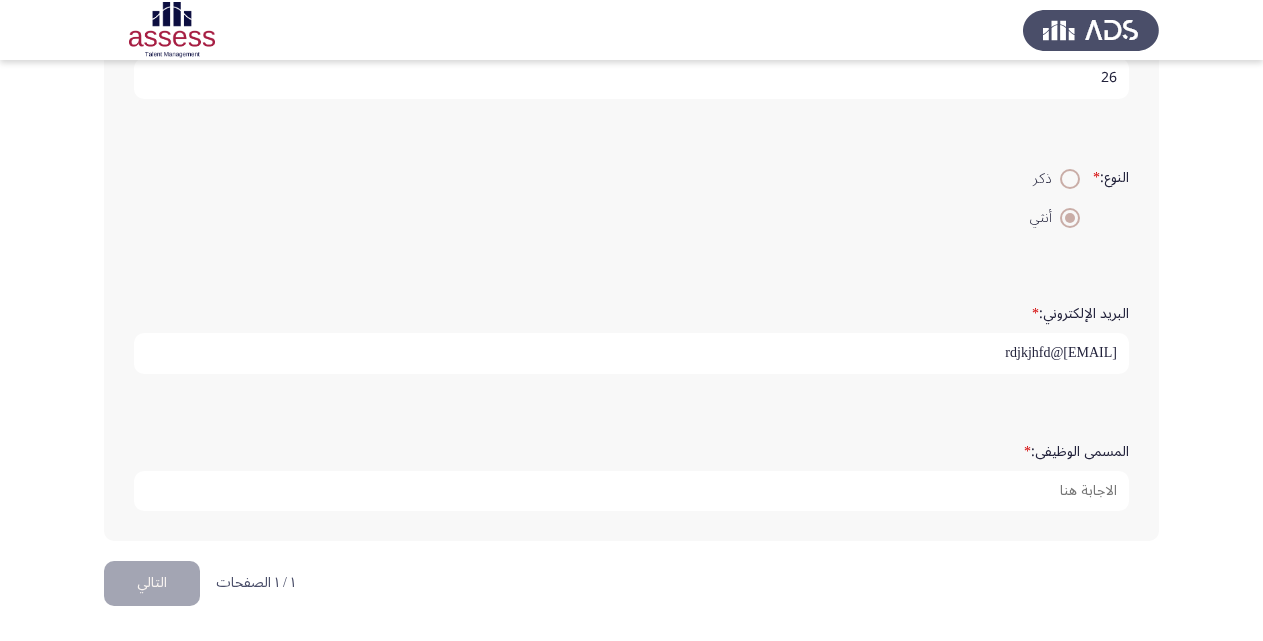 type on "rdjkjhfd@gmail.com" 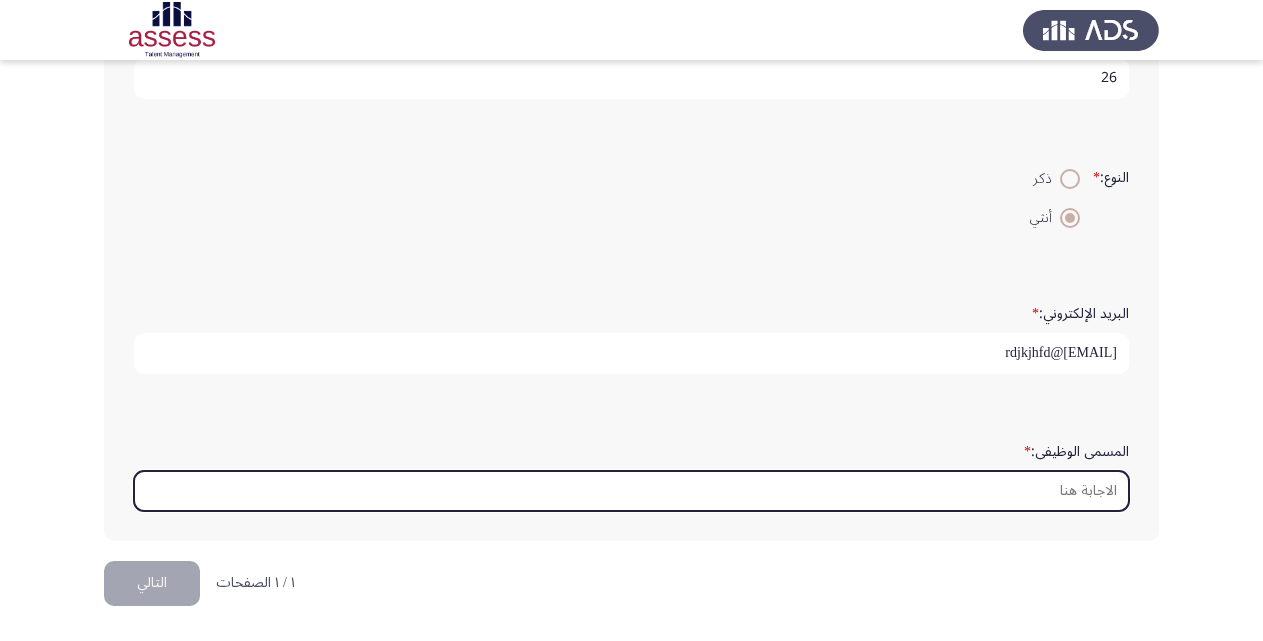click on "المسمى الوظيفى:   *" at bounding box center [631, 491] 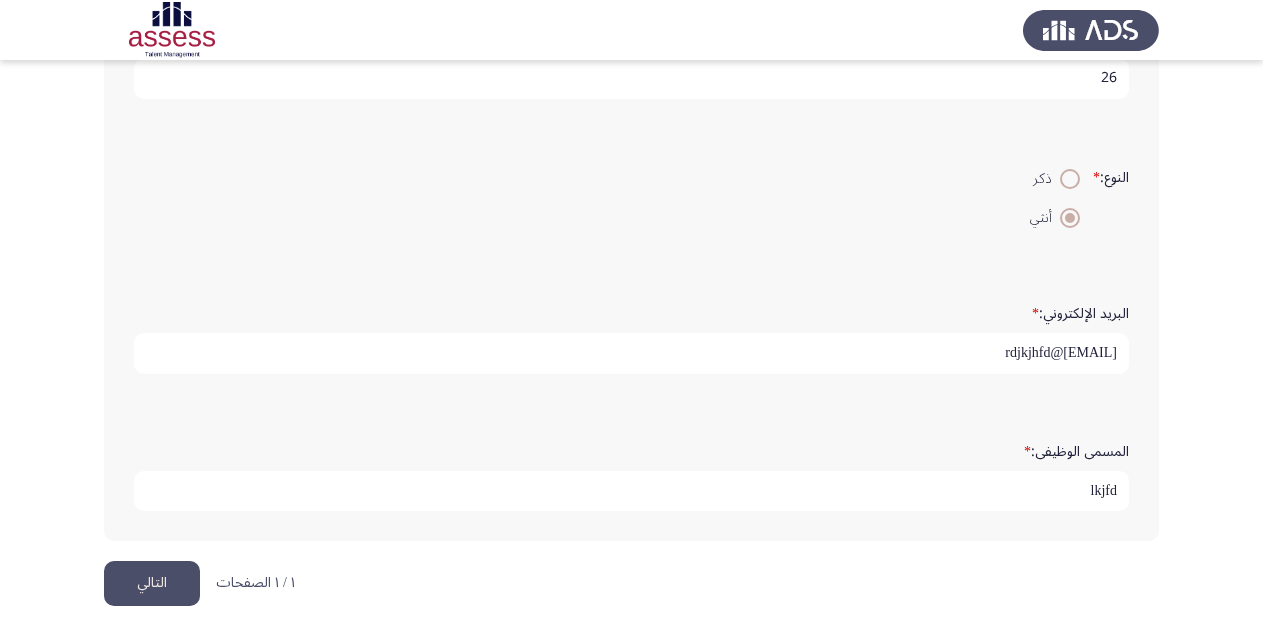 type on "lkjfd" 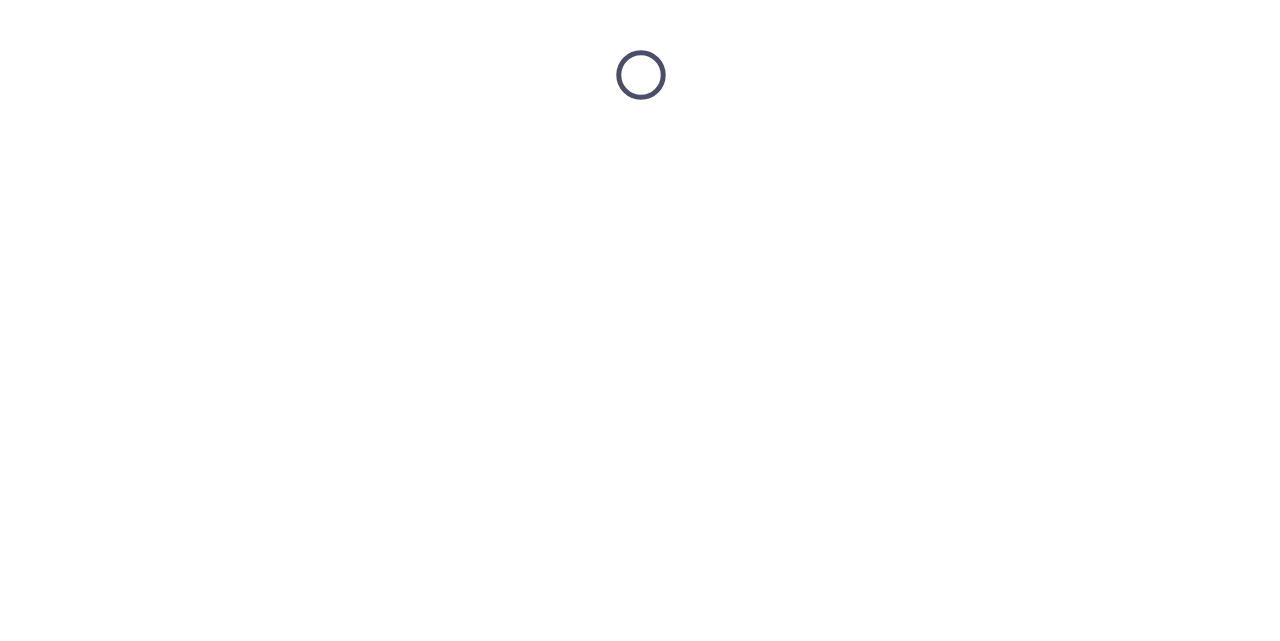 scroll, scrollTop: 0, scrollLeft: 0, axis: both 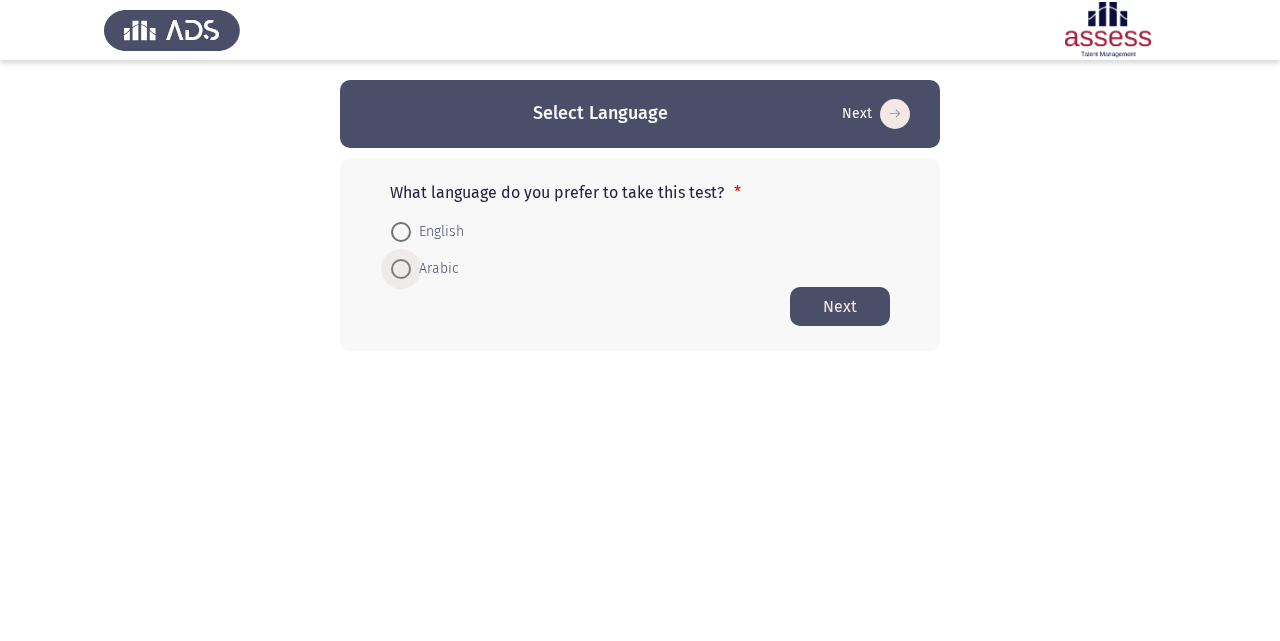 click at bounding box center (401, 269) 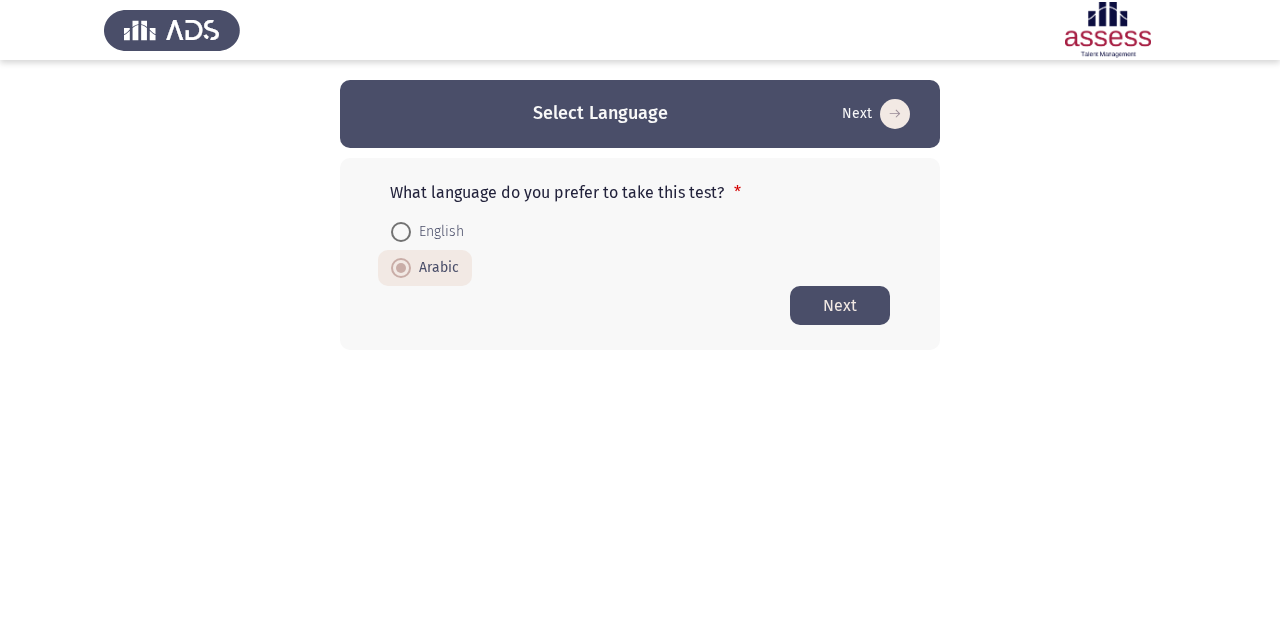 click on "Next" 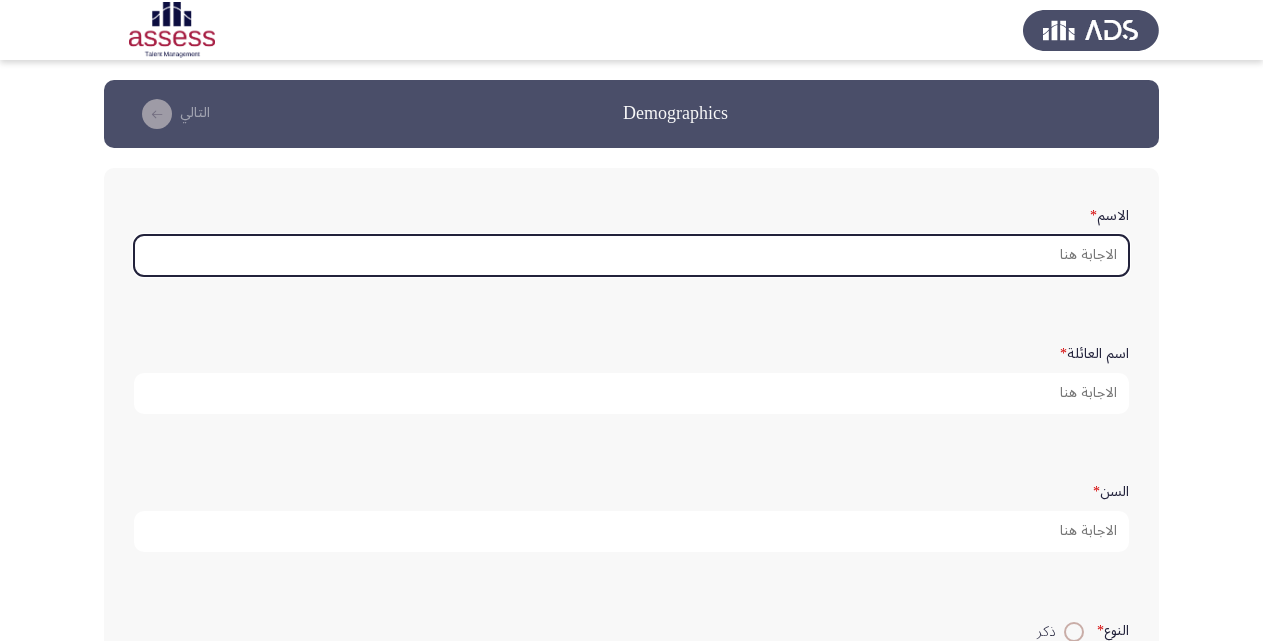 click on "الاسم   *" at bounding box center (631, 255) 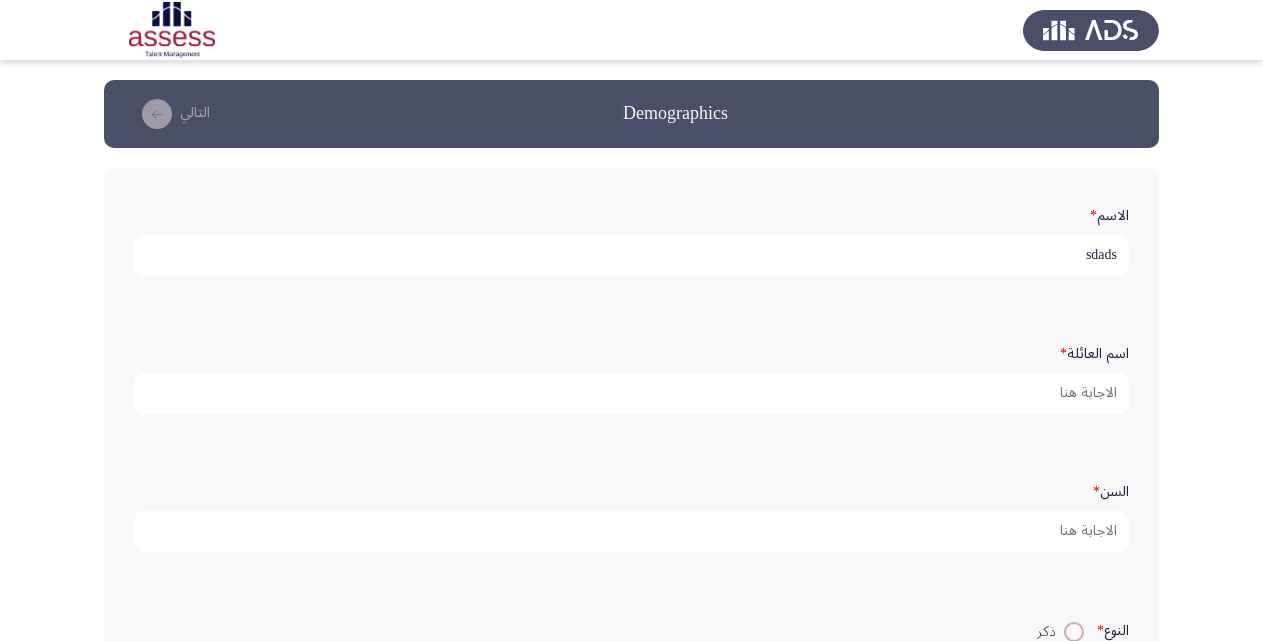 type on "sdads" 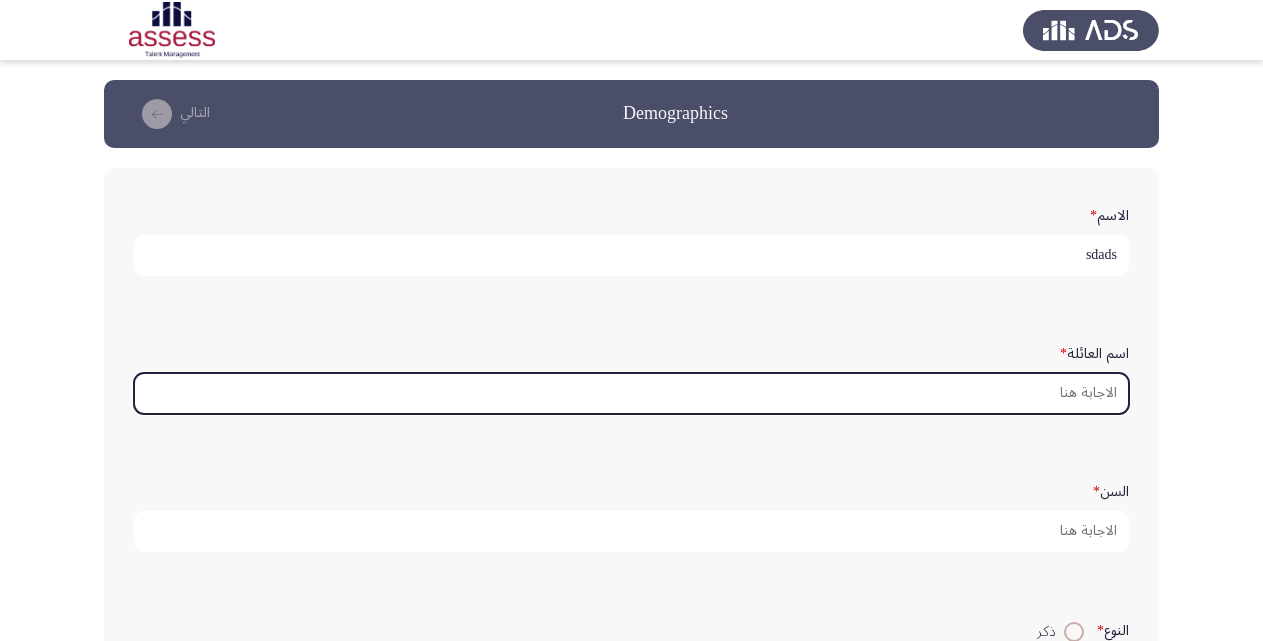 click on "اسم العائلة   *" at bounding box center (631, 393) 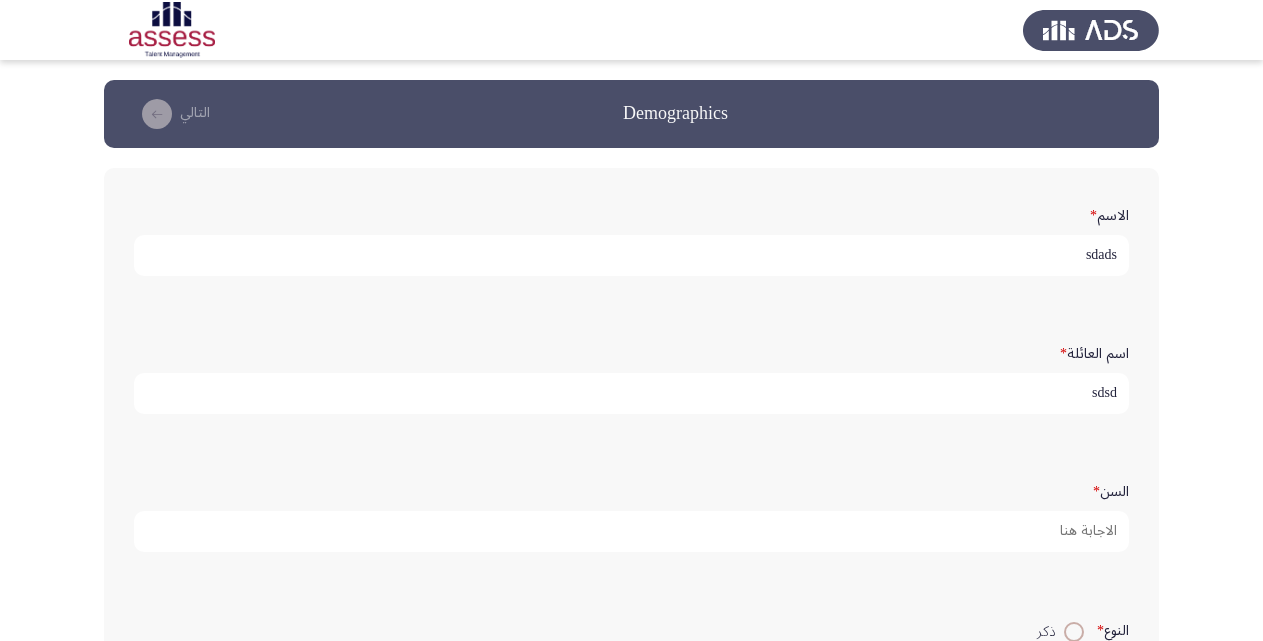 type on "sdsd" 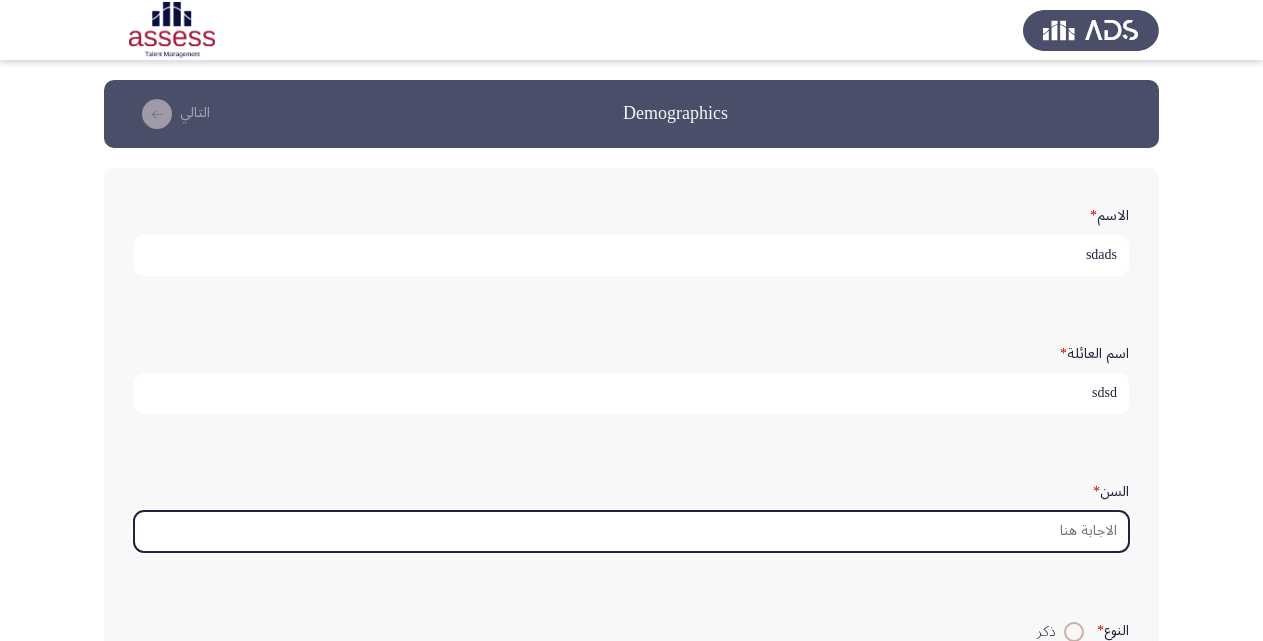 click on "السن   *" at bounding box center [631, 531] 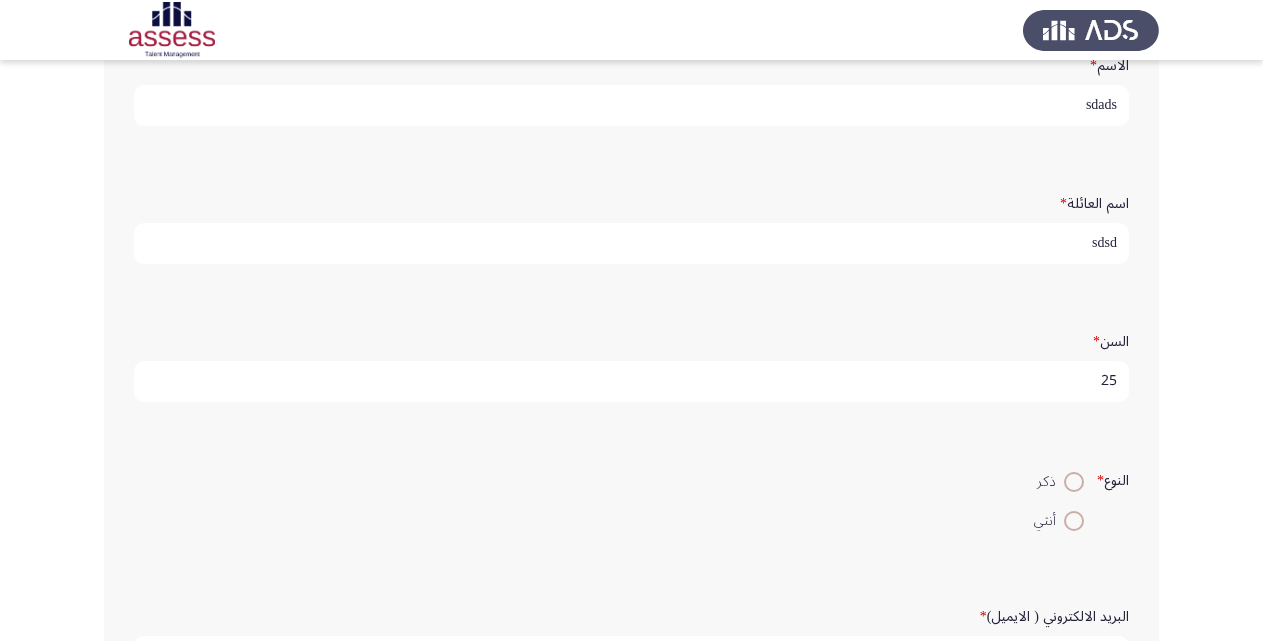 scroll, scrollTop: 194, scrollLeft: 0, axis: vertical 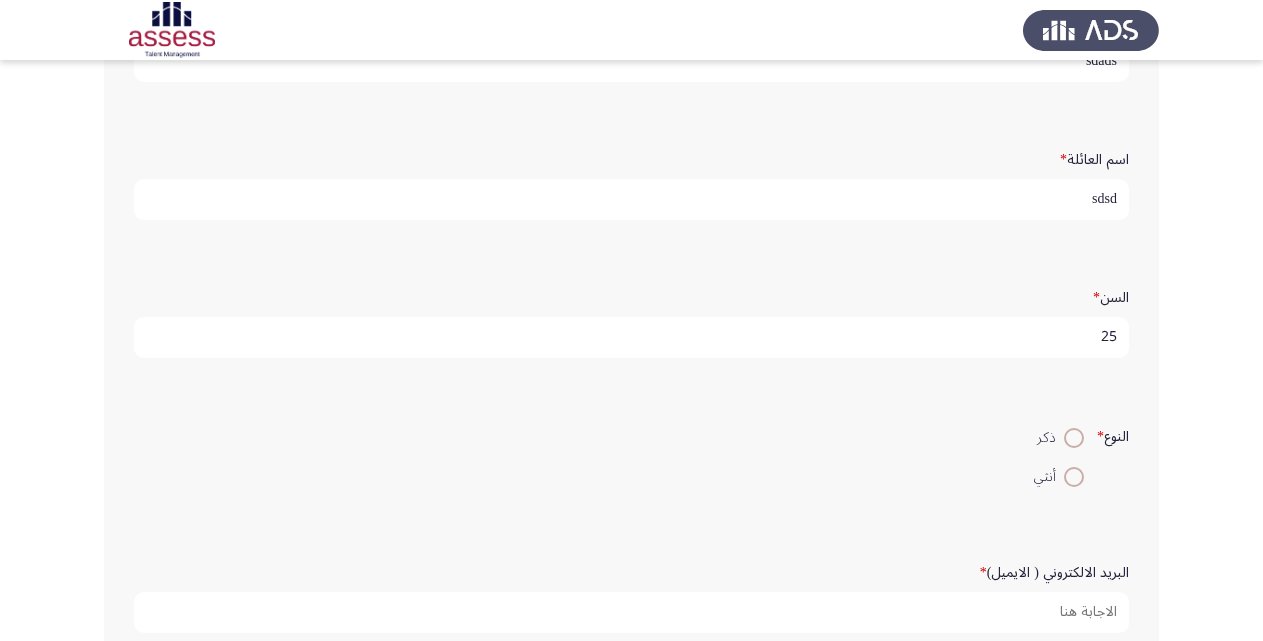 type on "25" 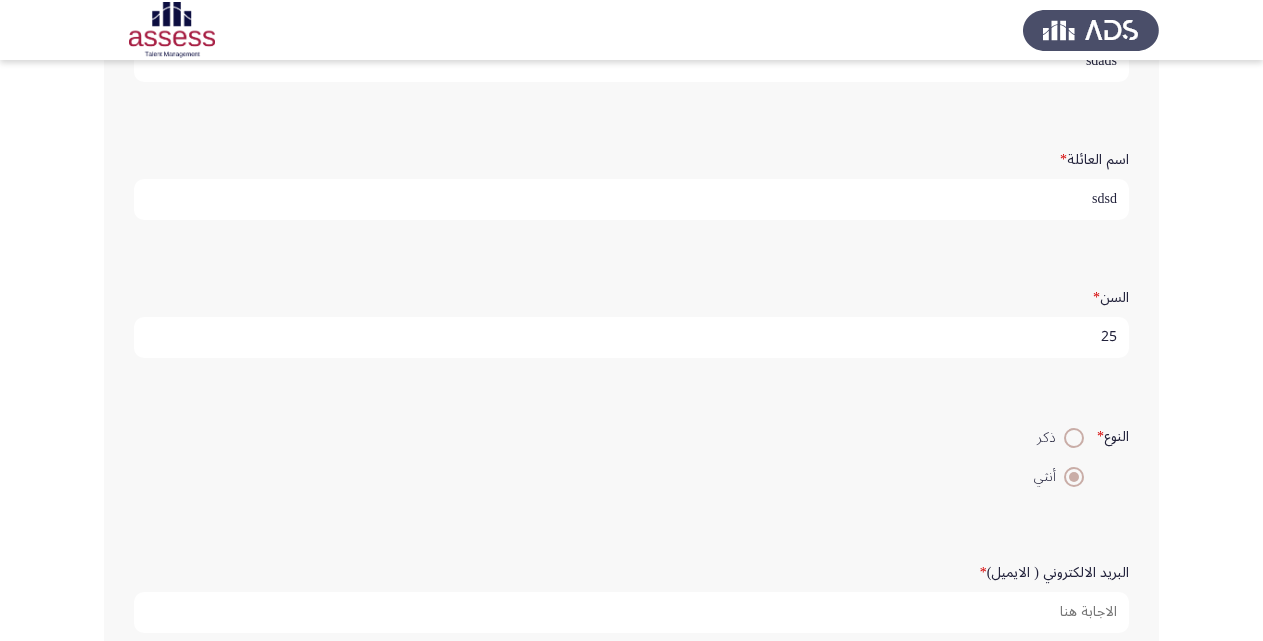 scroll, scrollTop: 316, scrollLeft: 0, axis: vertical 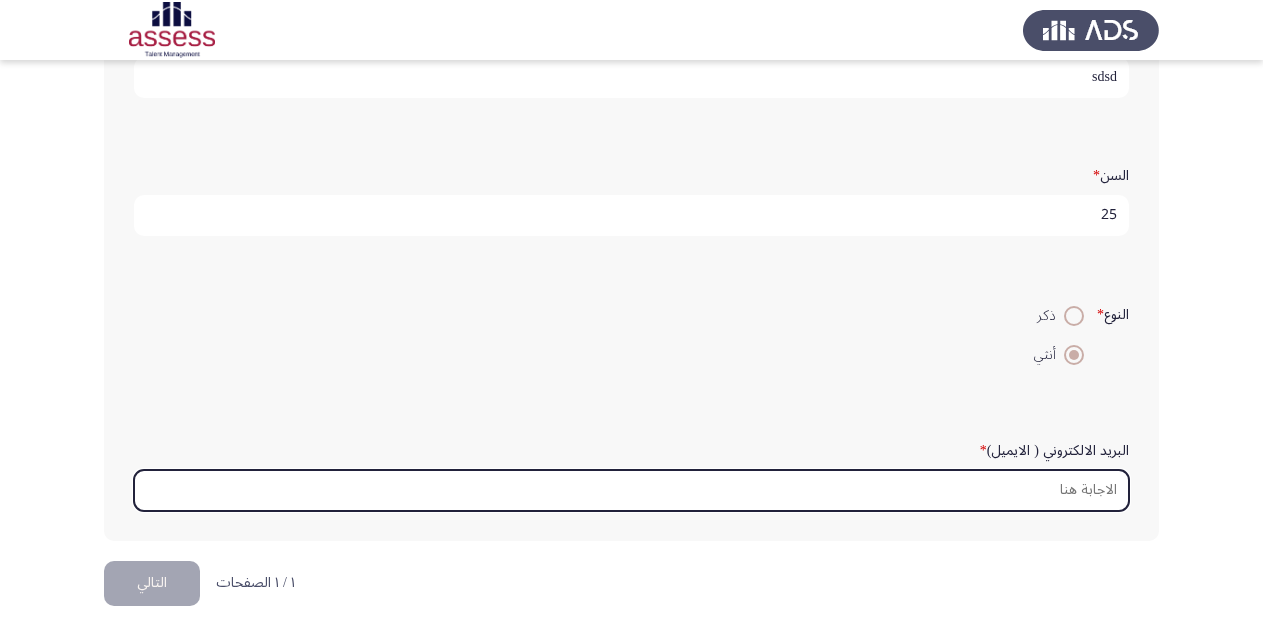 click on "البريد الالكتروني ( الايميل)   *" at bounding box center (631, 490) 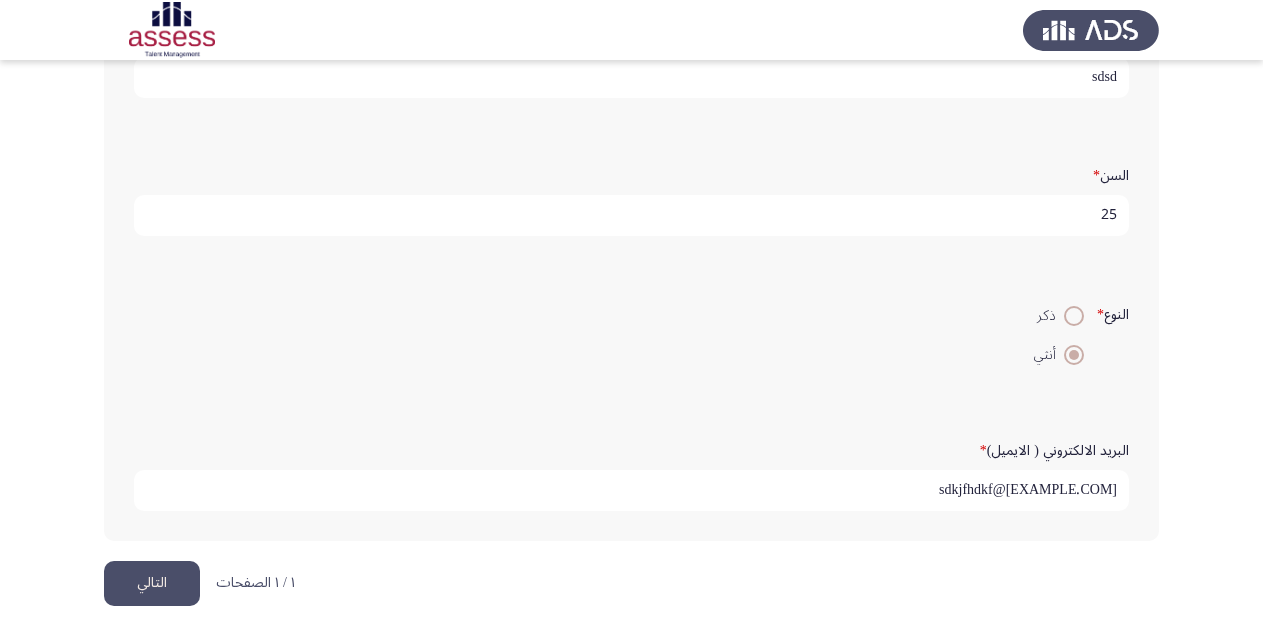 type on "sdkjfhdkf@[EXAMPLE.COM]" 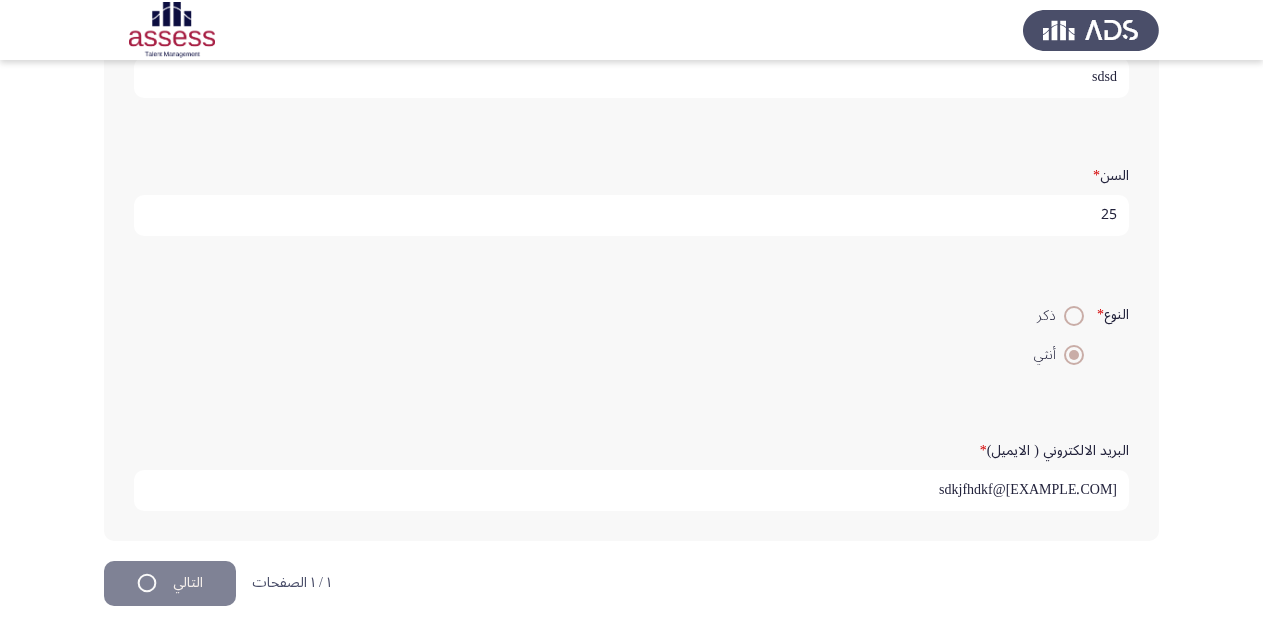 scroll, scrollTop: 0, scrollLeft: 0, axis: both 